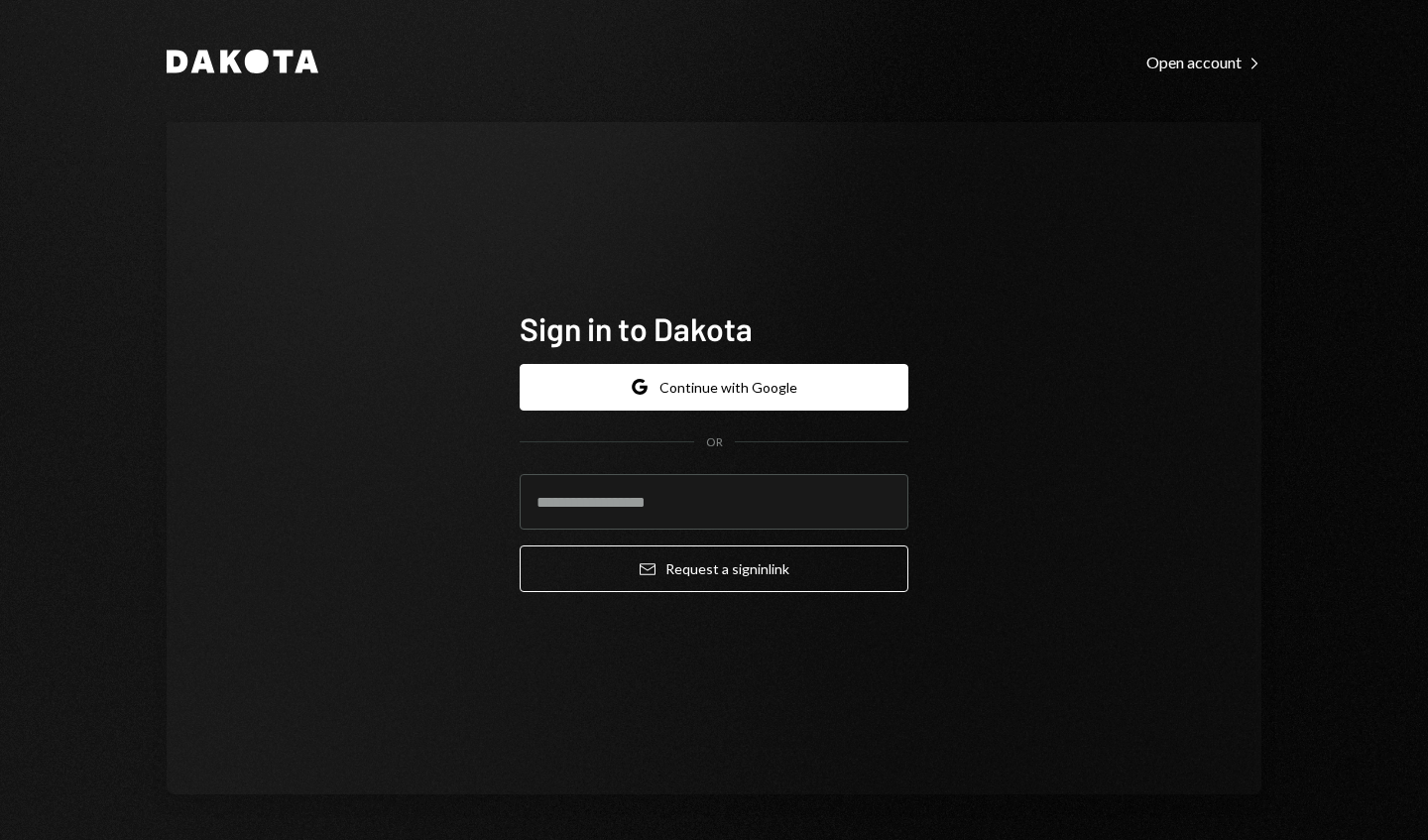 scroll, scrollTop: 0, scrollLeft: 0, axis: both 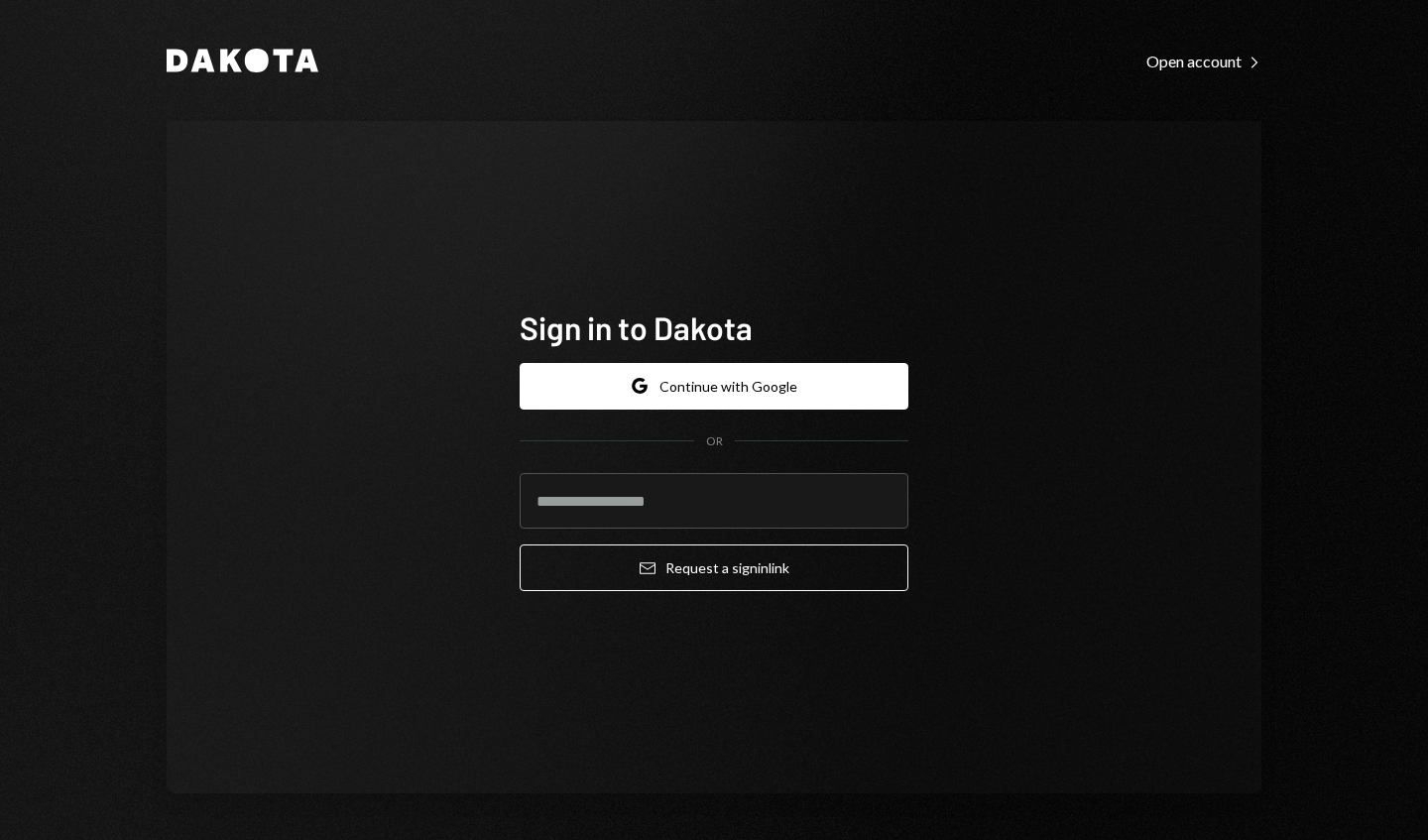 click at bounding box center [714, 501] 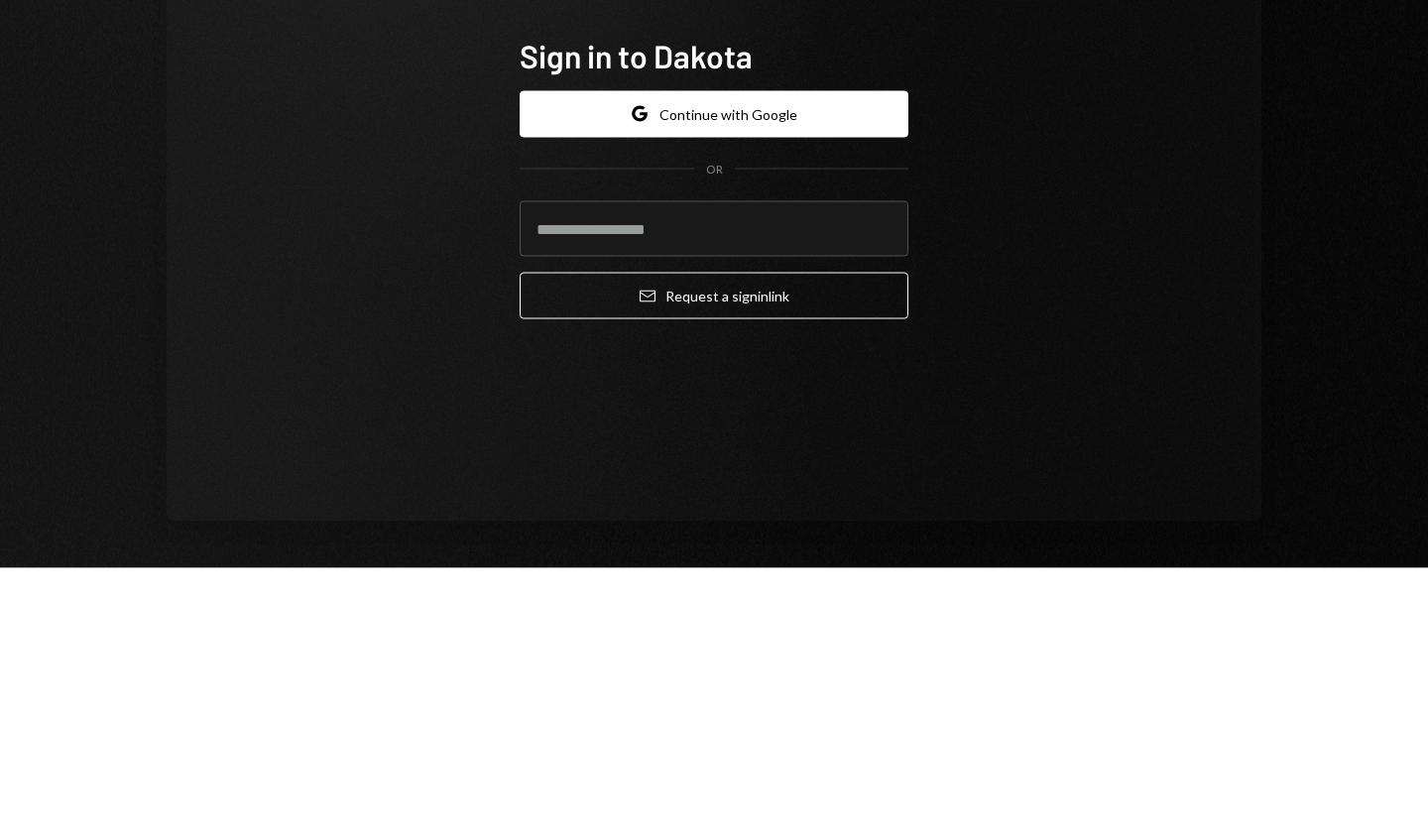 click at bounding box center [714, 501] 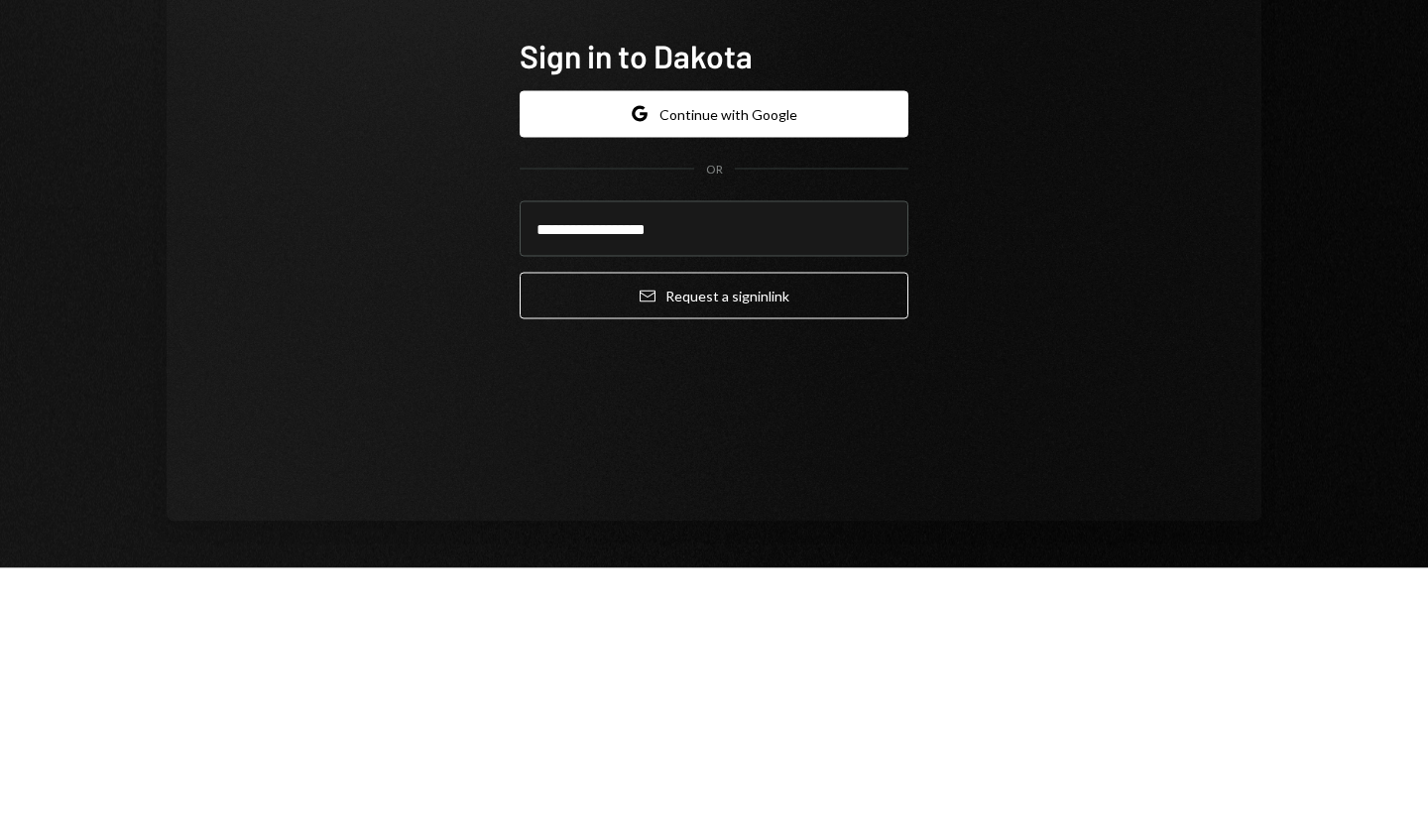 click on "Email Request a sign  in  link" at bounding box center [714, 567] 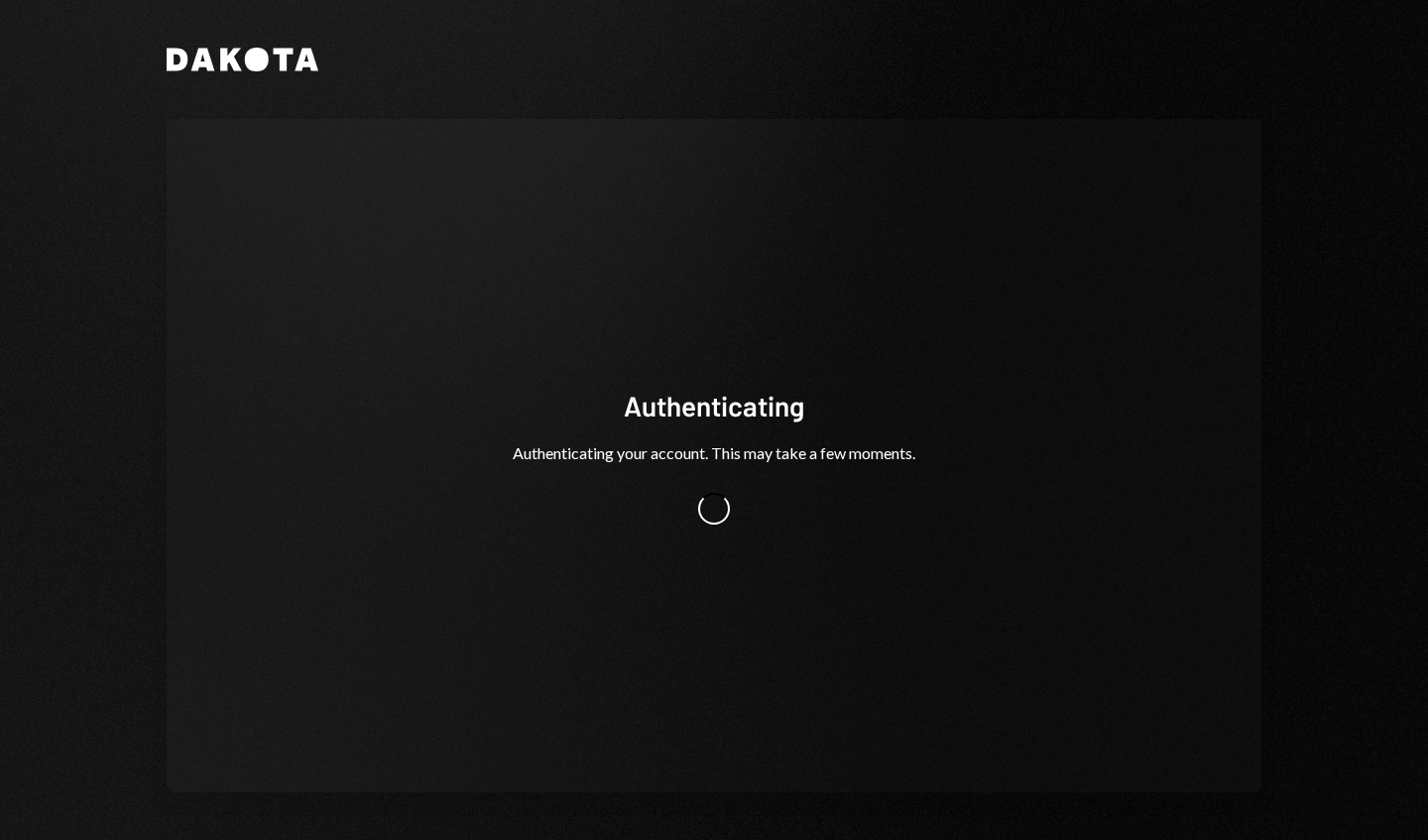 scroll, scrollTop: 0, scrollLeft: 0, axis: both 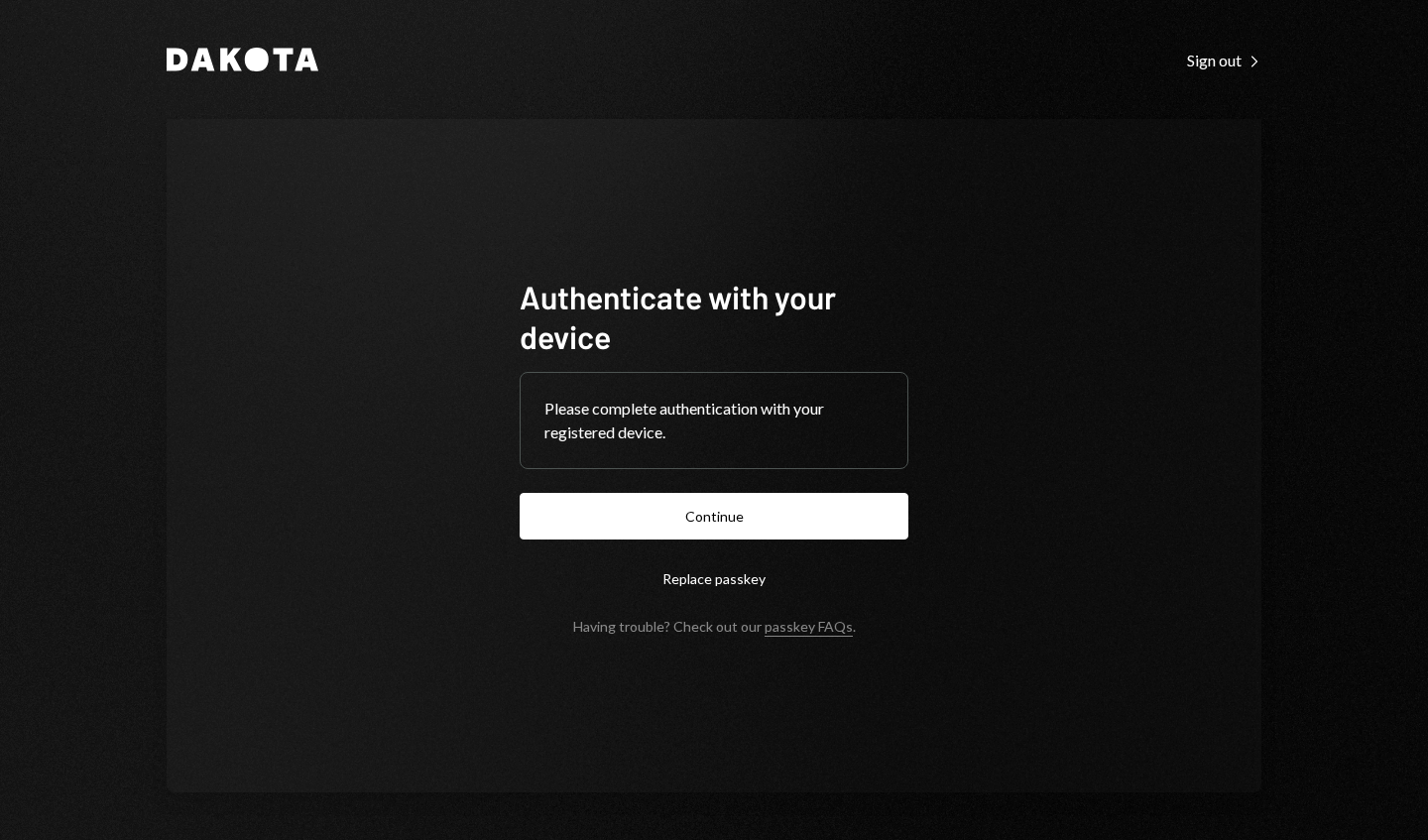 click on "Continue" at bounding box center [714, 516] 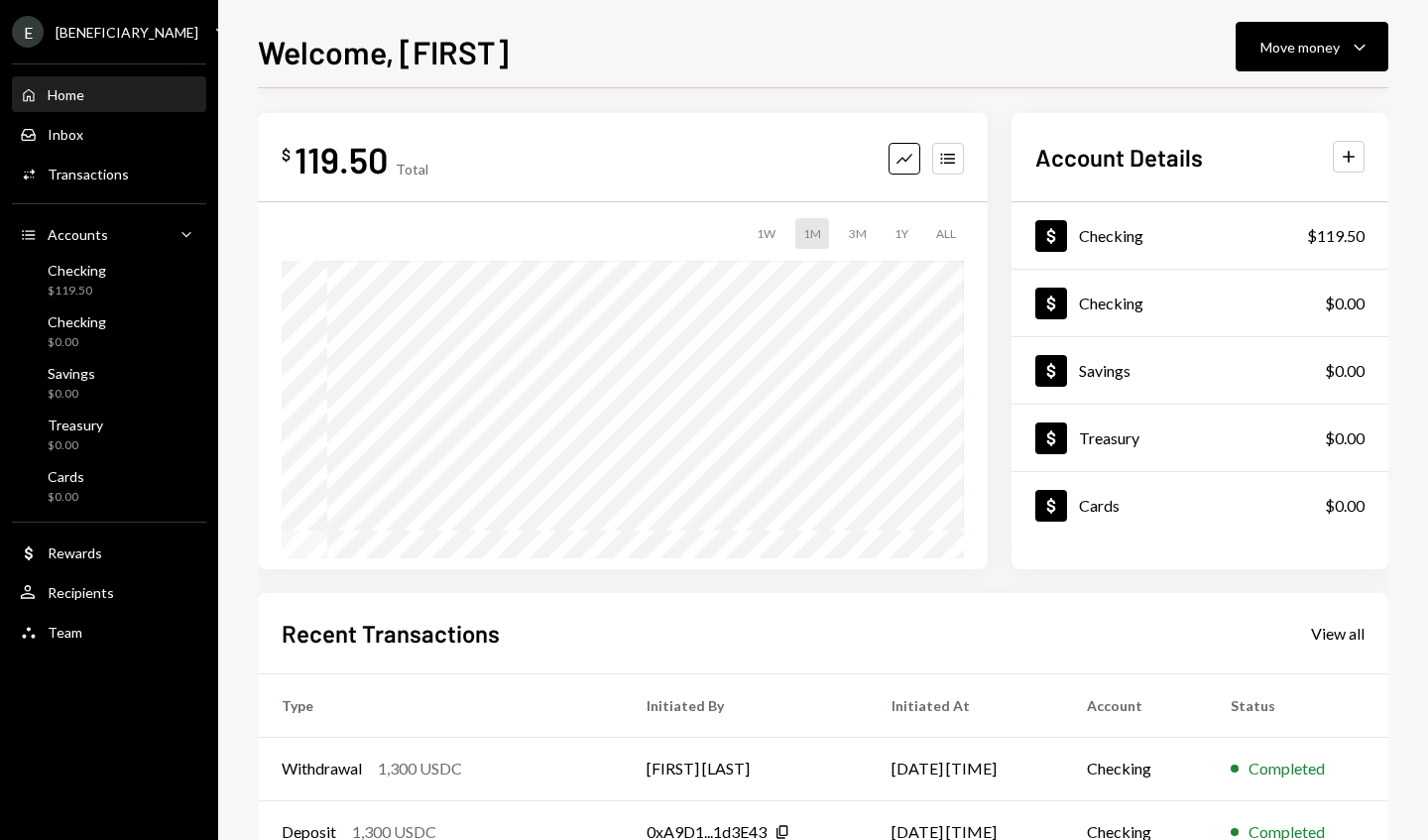 scroll, scrollTop: 0, scrollLeft: 0, axis: both 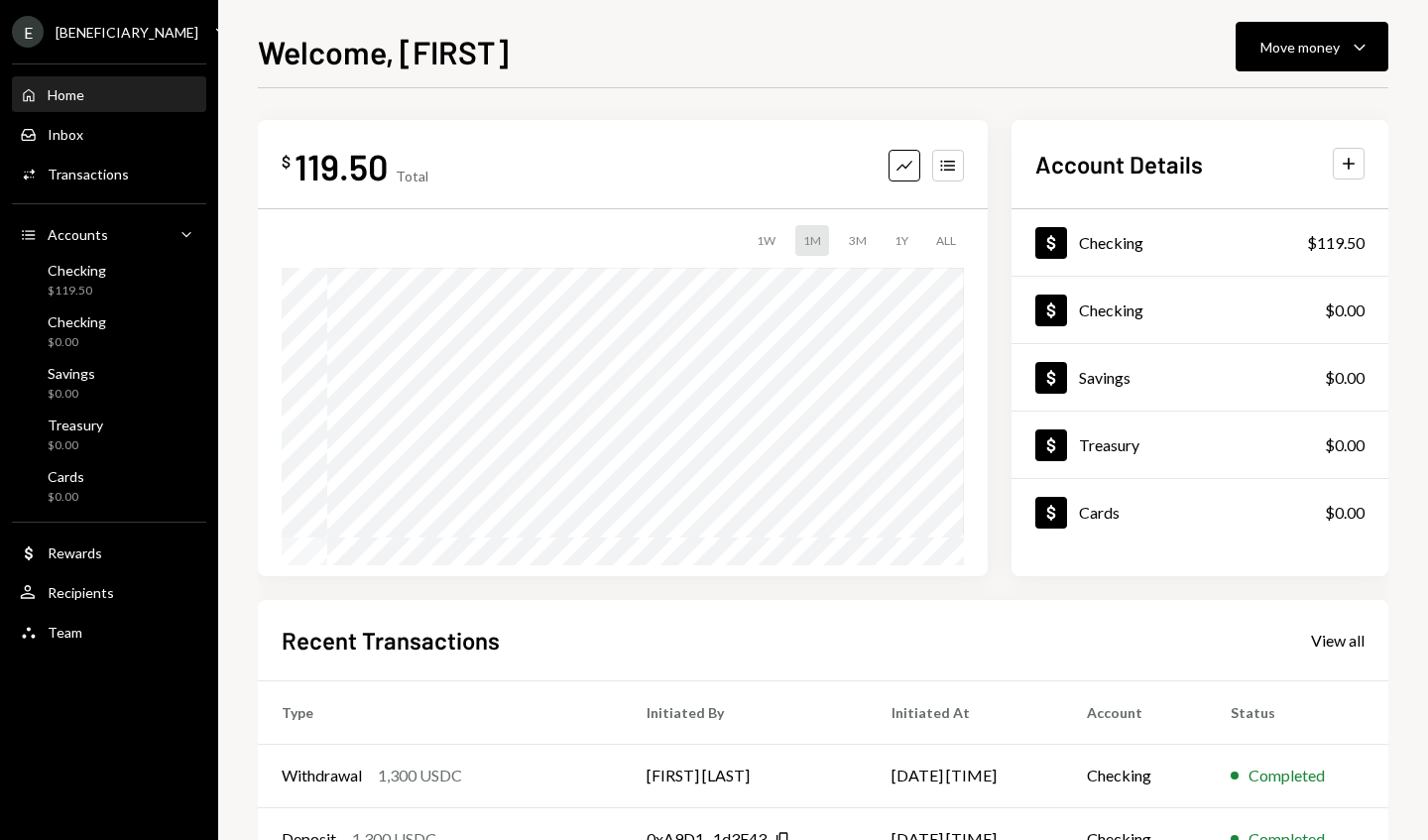 click on "Caret Down" 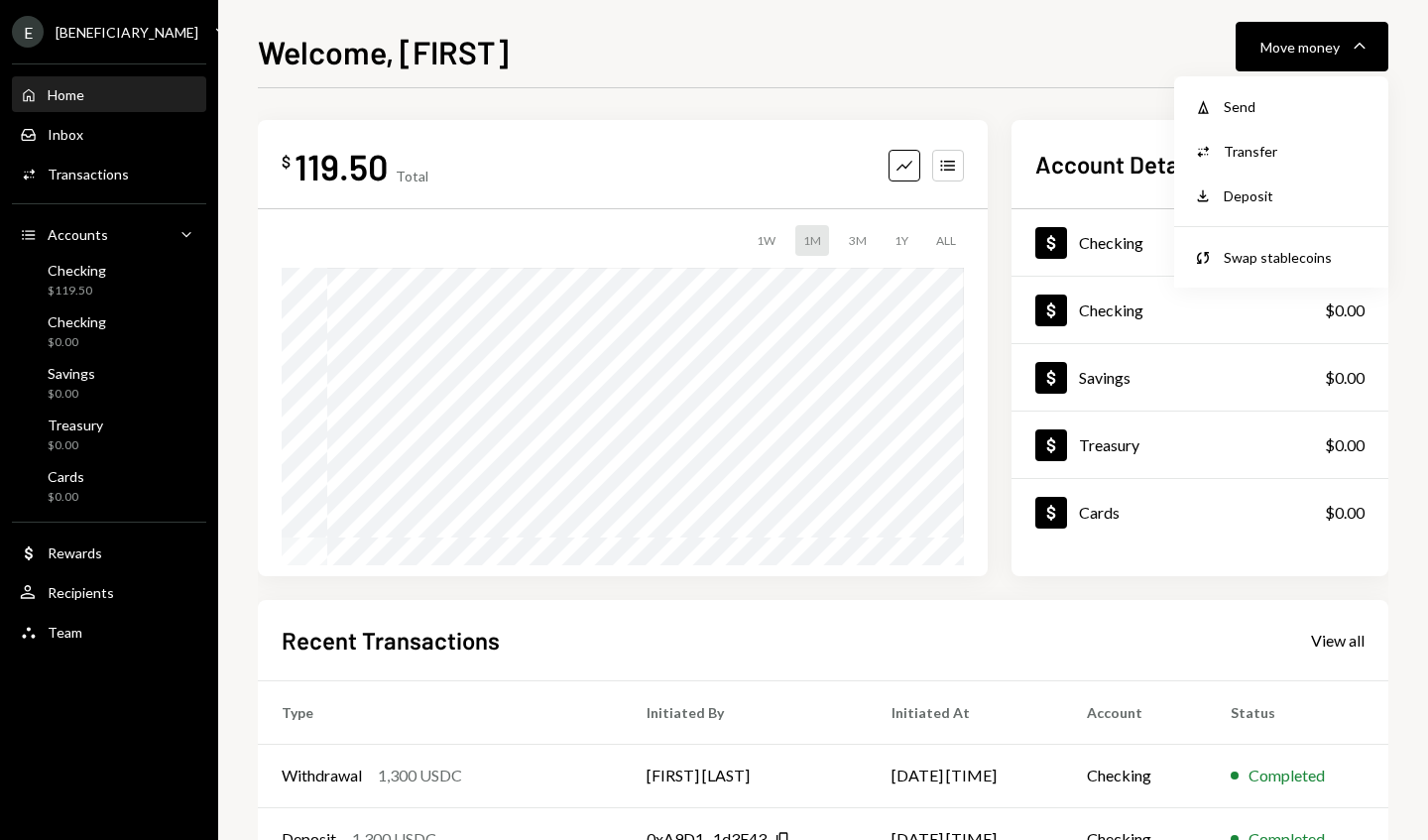 click on "Deposit" at bounding box center [1296, 195] 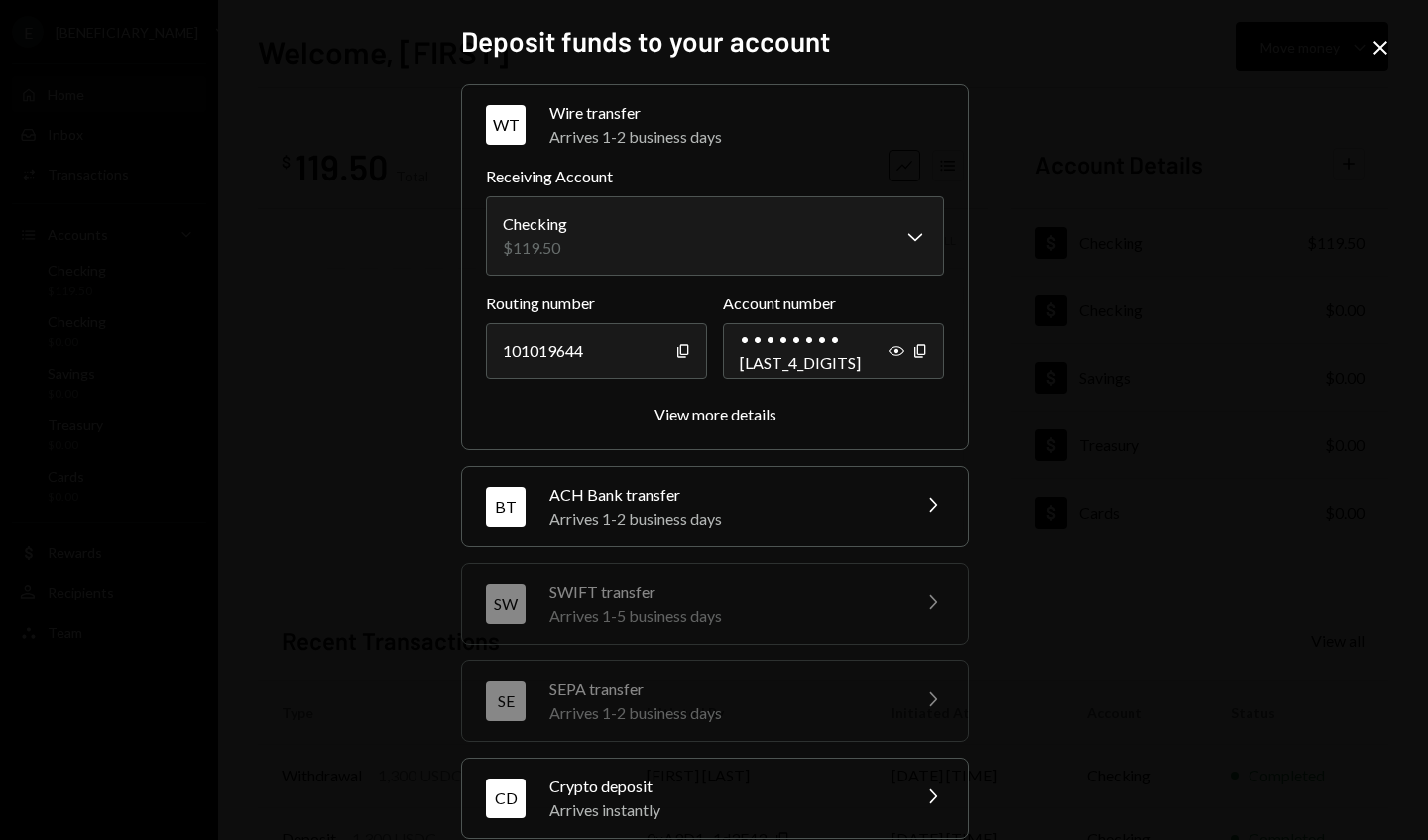 click on "Show" 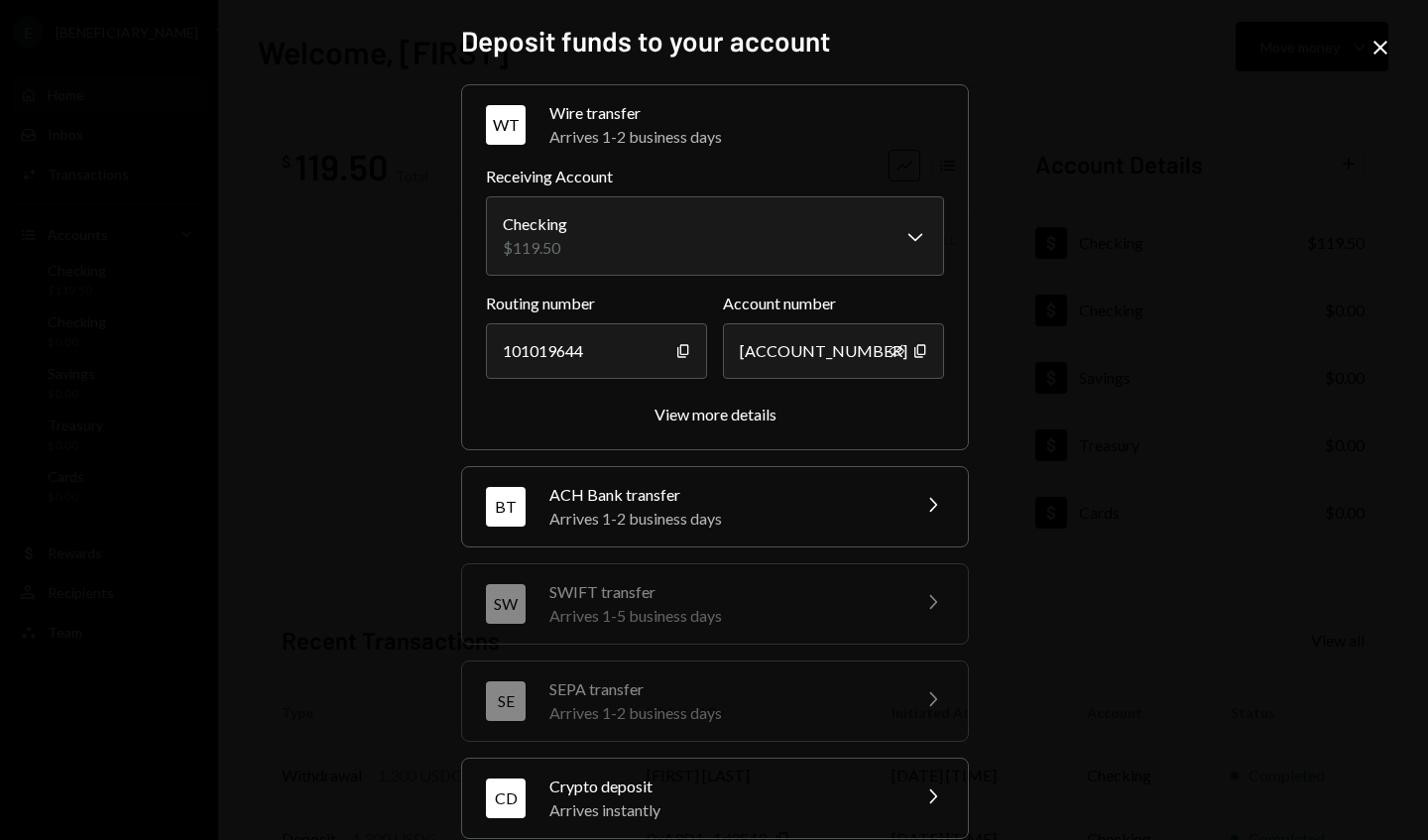 click on "View more details" at bounding box center (715, 414) 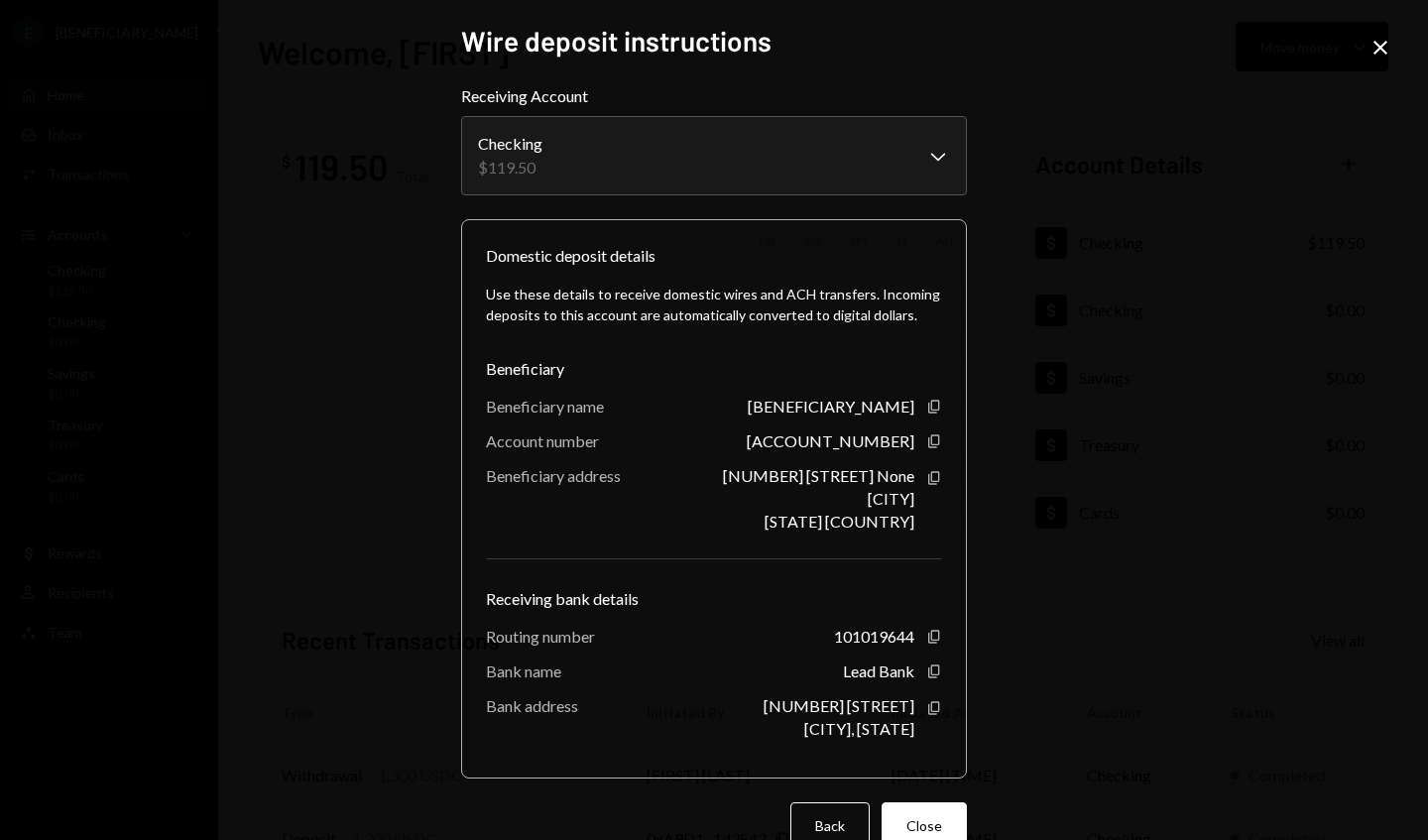 click on "Back" at bounding box center [830, 825] 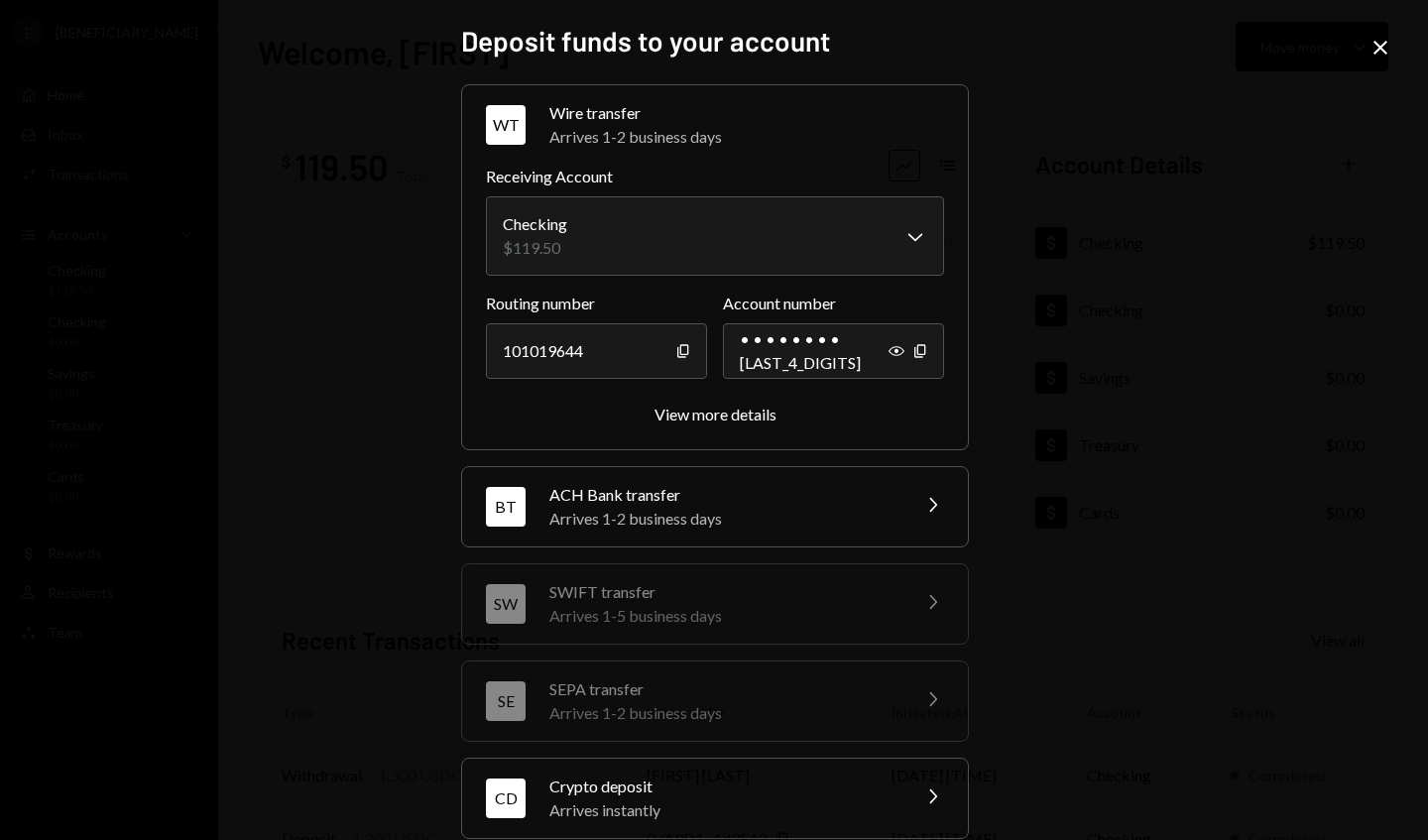 click on "Show Copy" at bounding box center (908, 351) 